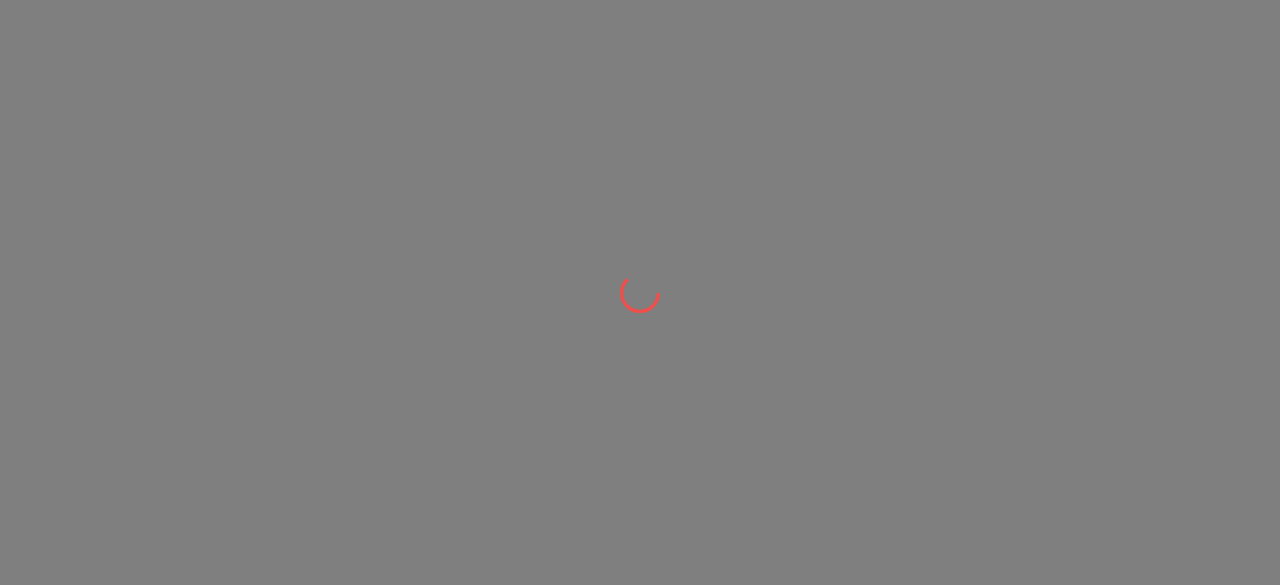 scroll, scrollTop: 0, scrollLeft: 0, axis: both 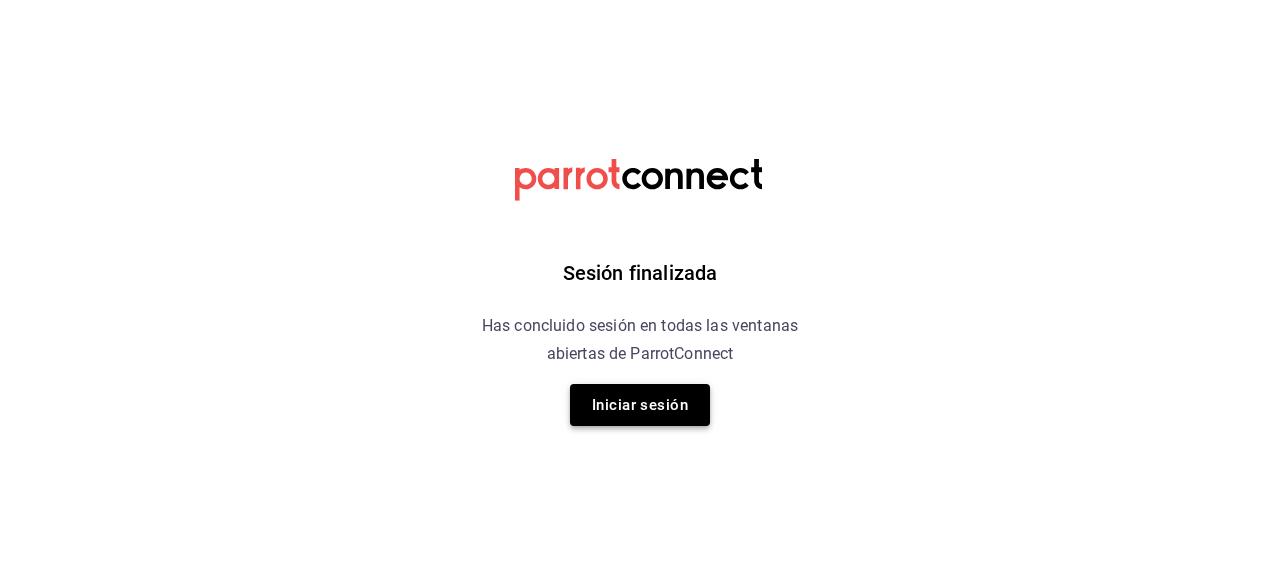 click on "Iniciar sesión" at bounding box center [640, 405] 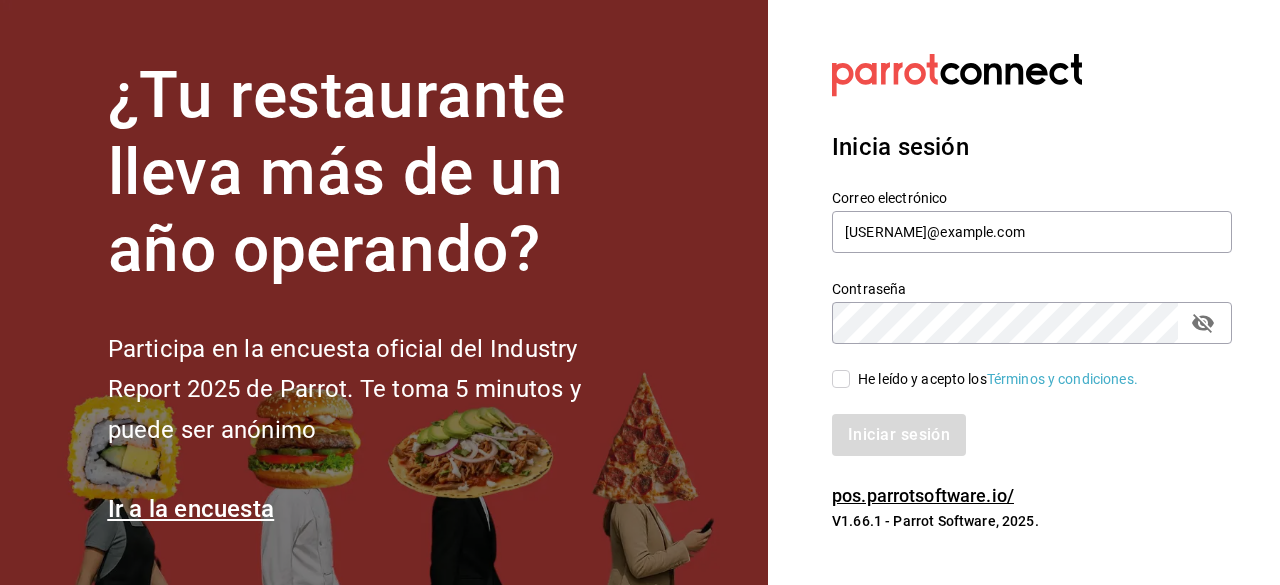 click on "He leído y acepto los  Términos y condiciones." at bounding box center [841, 379] 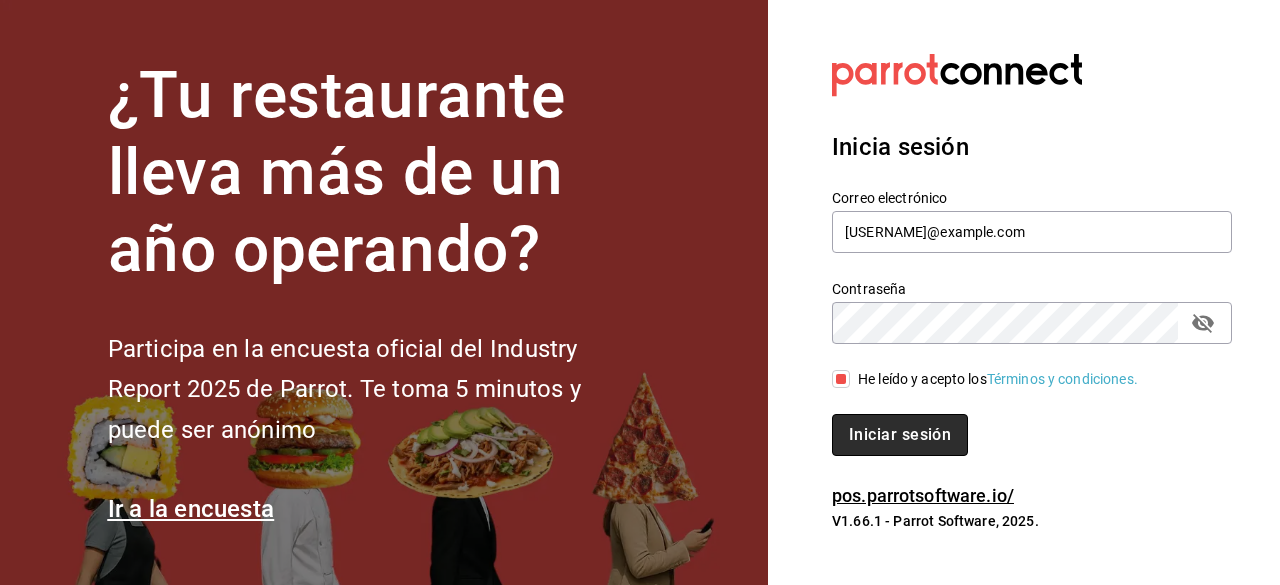 click on "Iniciar sesión" at bounding box center (900, 435) 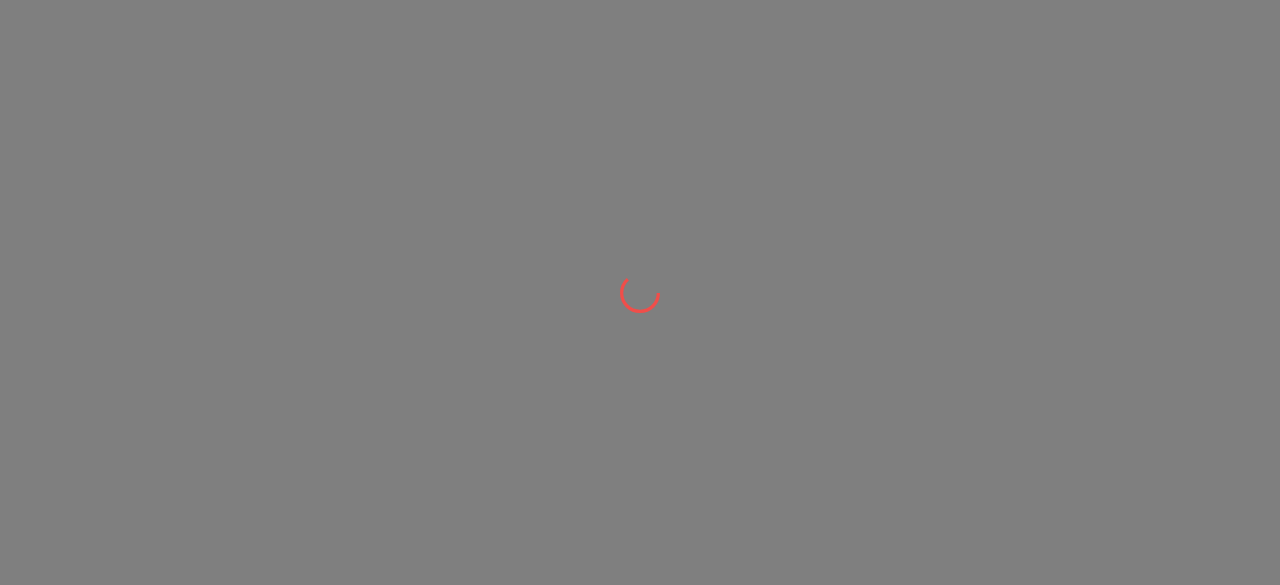 scroll, scrollTop: 0, scrollLeft: 0, axis: both 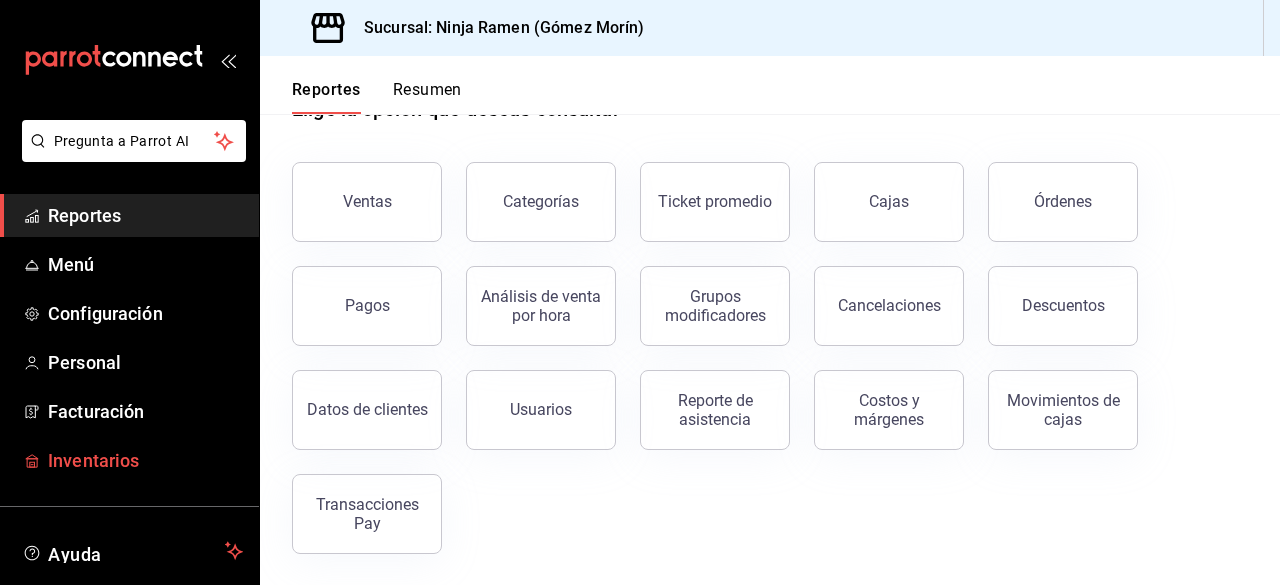 click on "Inventarios" at bounding box center (145, 460) 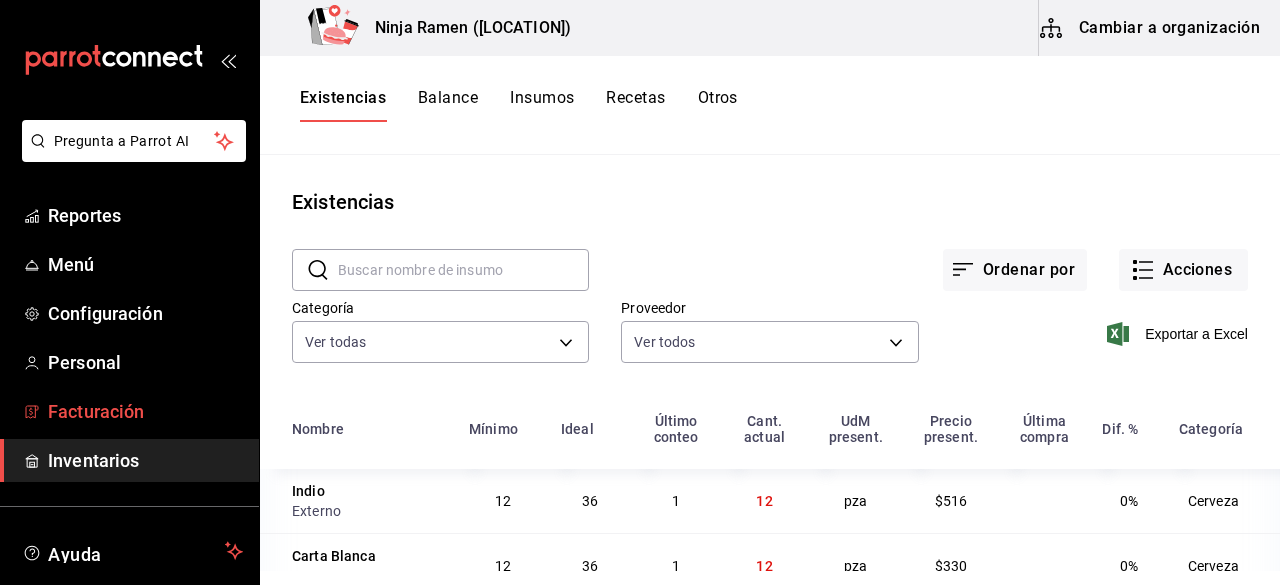 click on "Facturación" at bounding box center (145, 411) 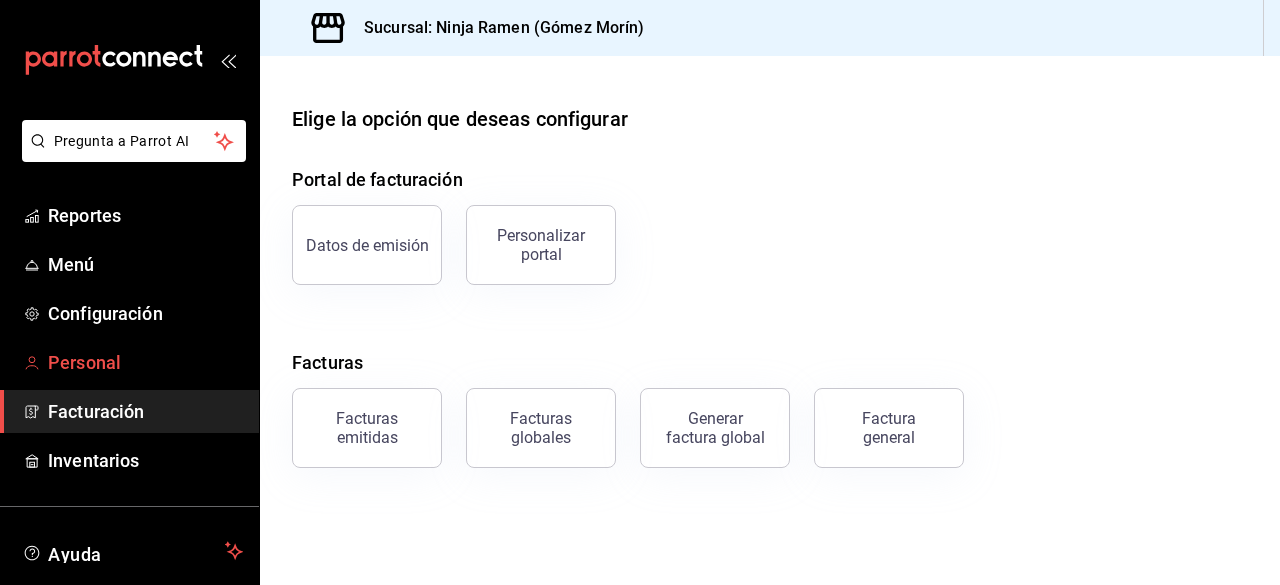 click on "Personal" at bounding box center [129, 362] 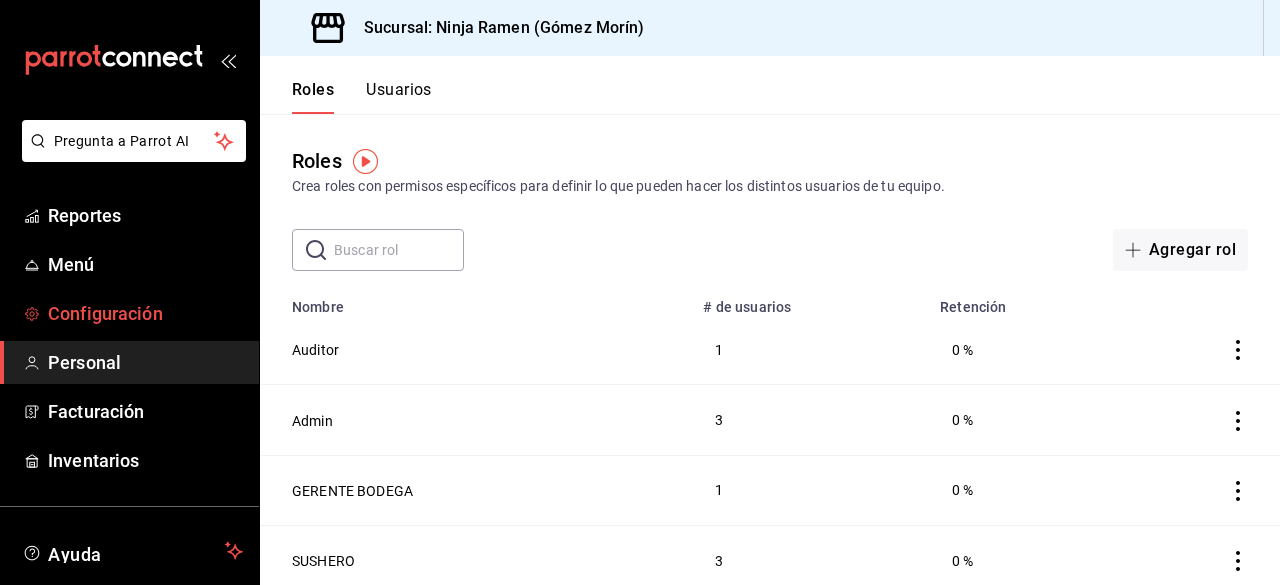 click on "Configuración" at bounding box center [129, 313] 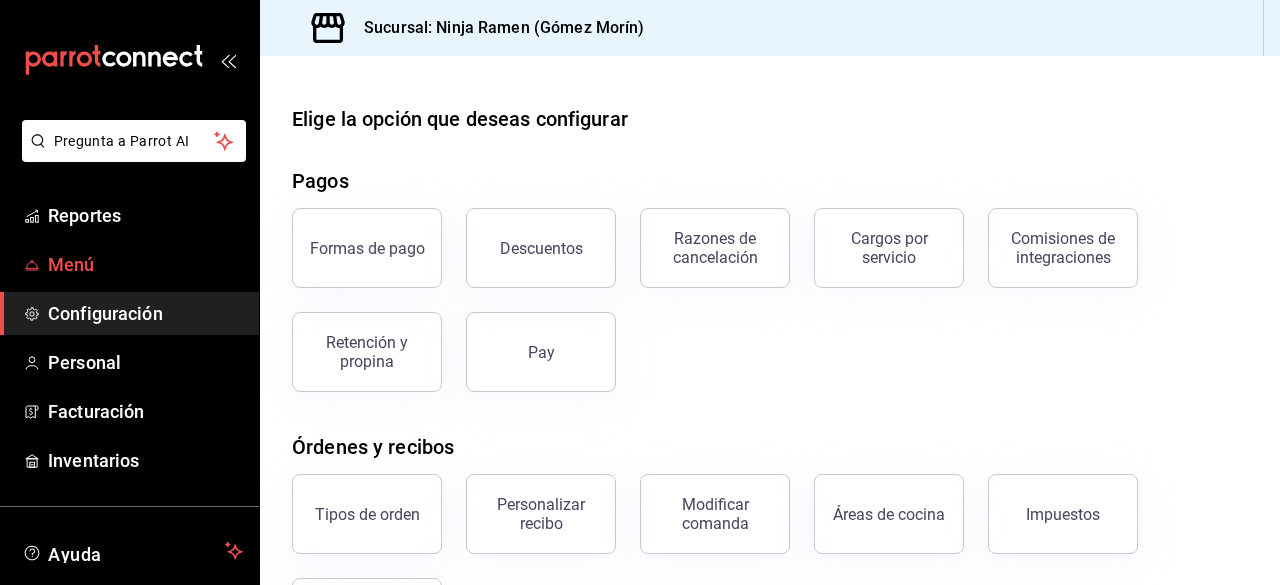 click on "Menú" at bounding box center [145, 264] 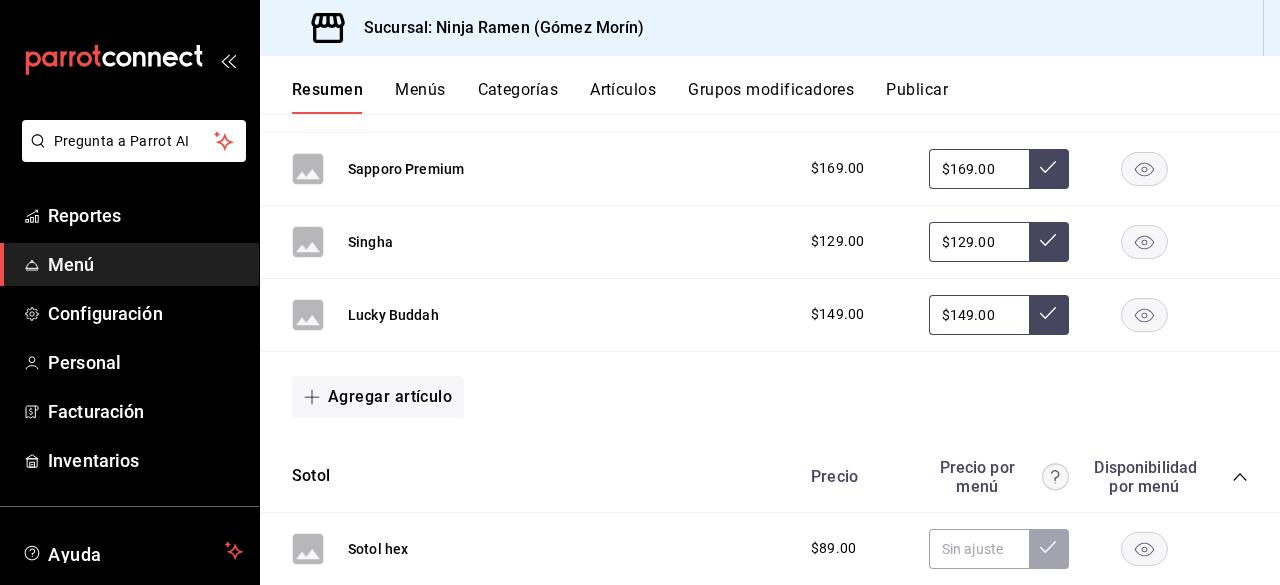 scroll, scrollTop: 0, scrollLeft: 0, axis: both 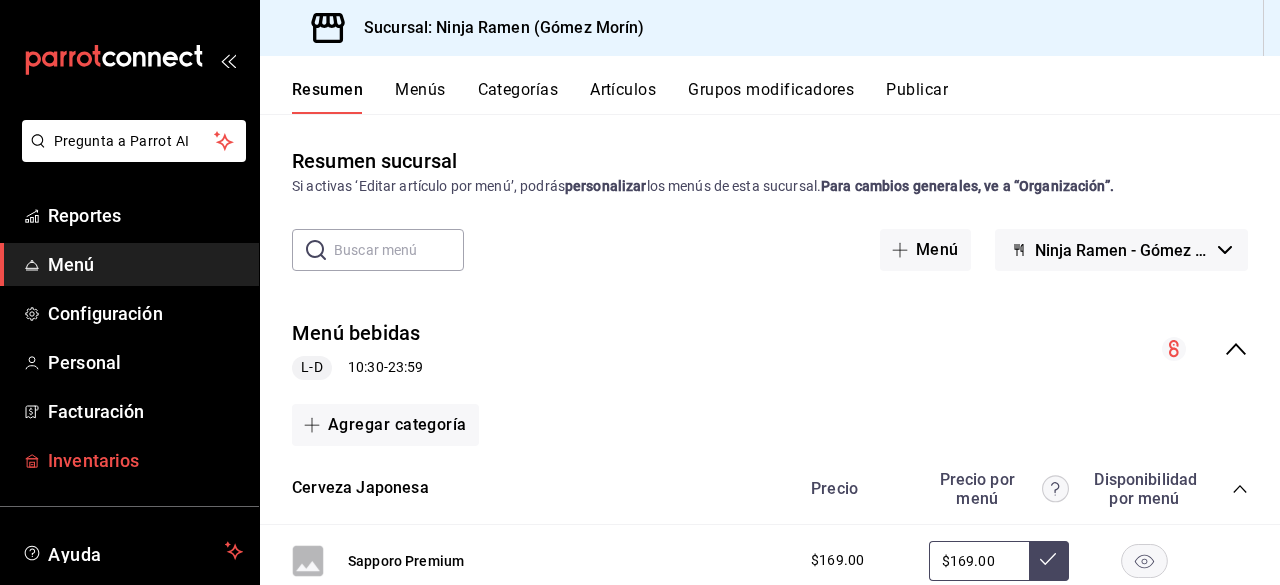 click on "Inventarios" at bounding box center (145, 460) 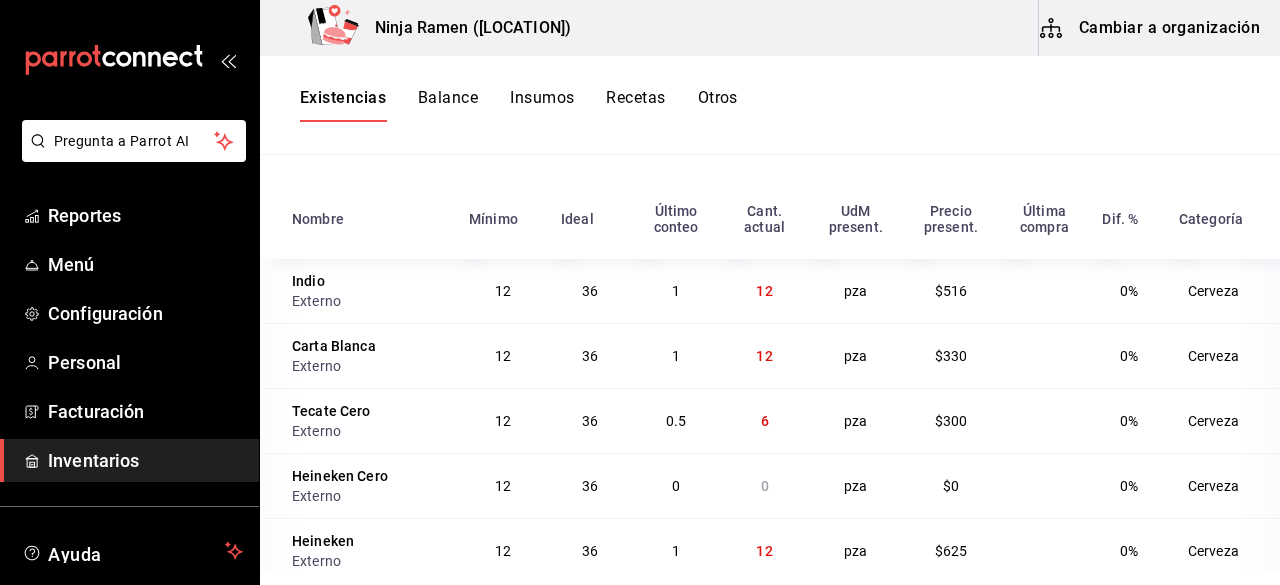 scroll, scrollTop: 244, scrollLeft: 0, axis: vertical 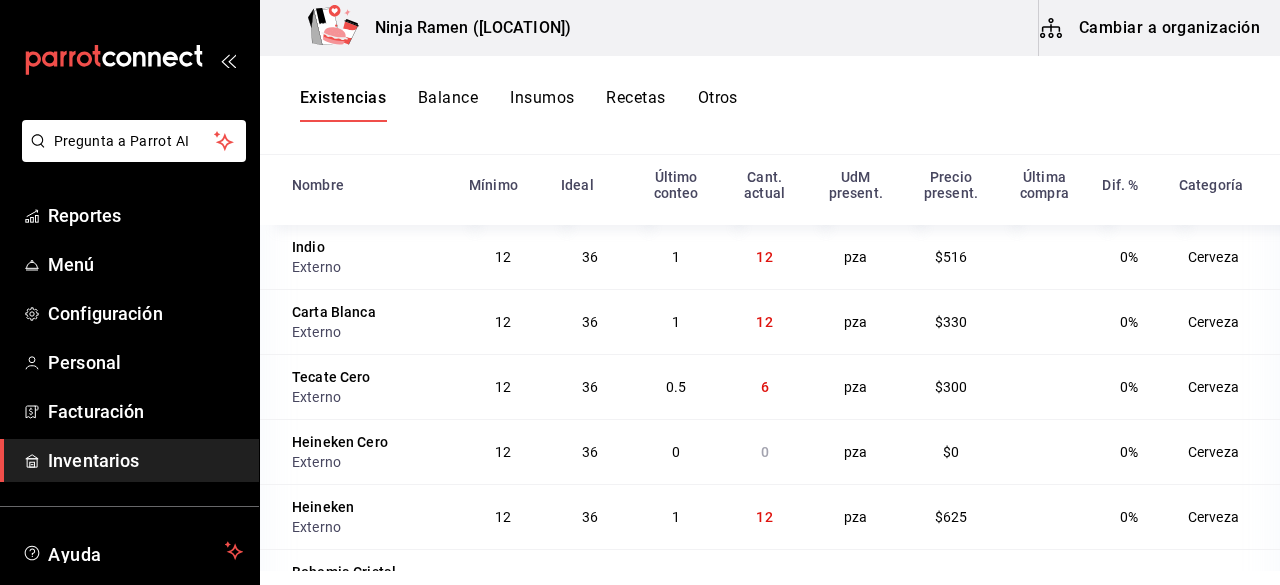 click on "Última compra" at bounding box center [1045, 185] 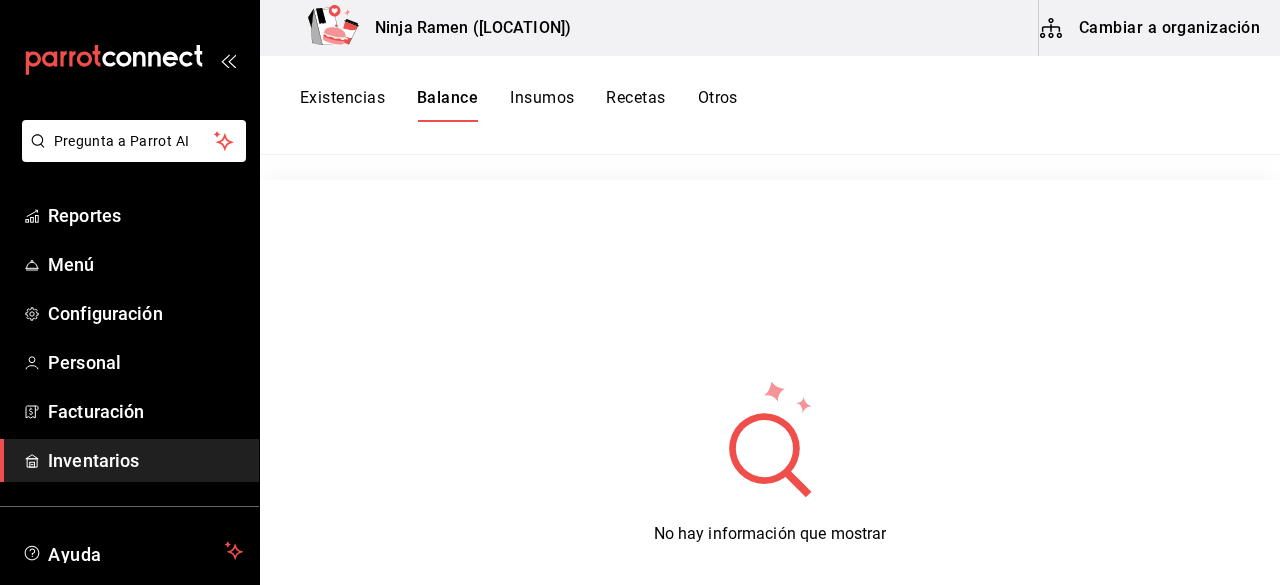 click on "Insumos" at bounding box center [542, 105] 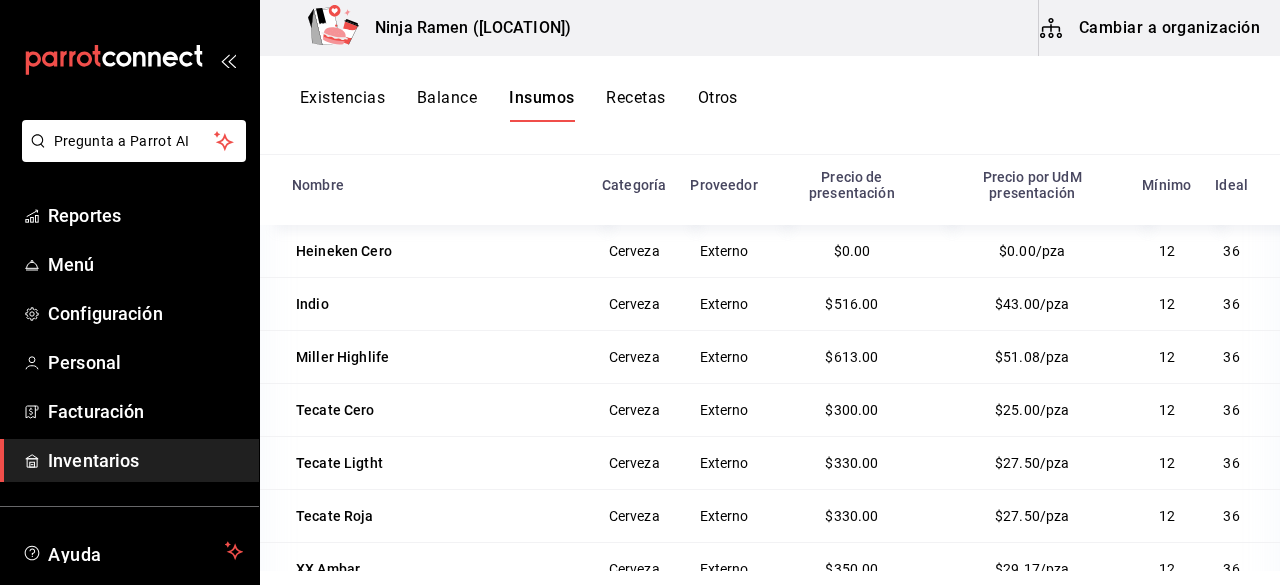 scroll, scrollTop: 451, scrollLeft: 0, axis: vertical 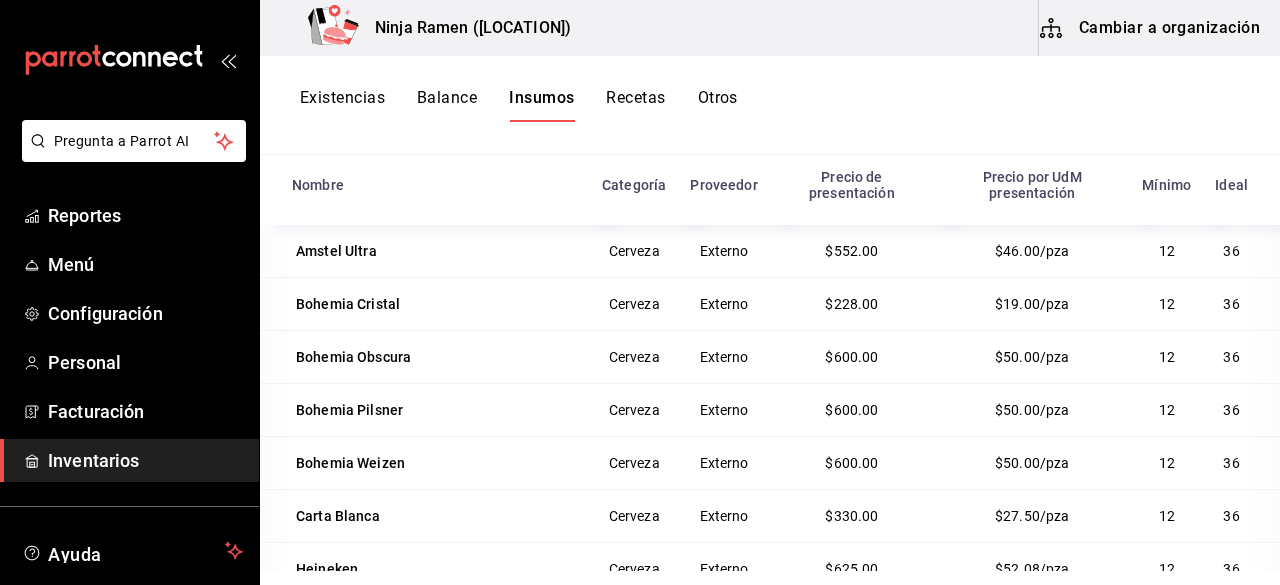 click on "Recetas" at bounding box center [635, 105] 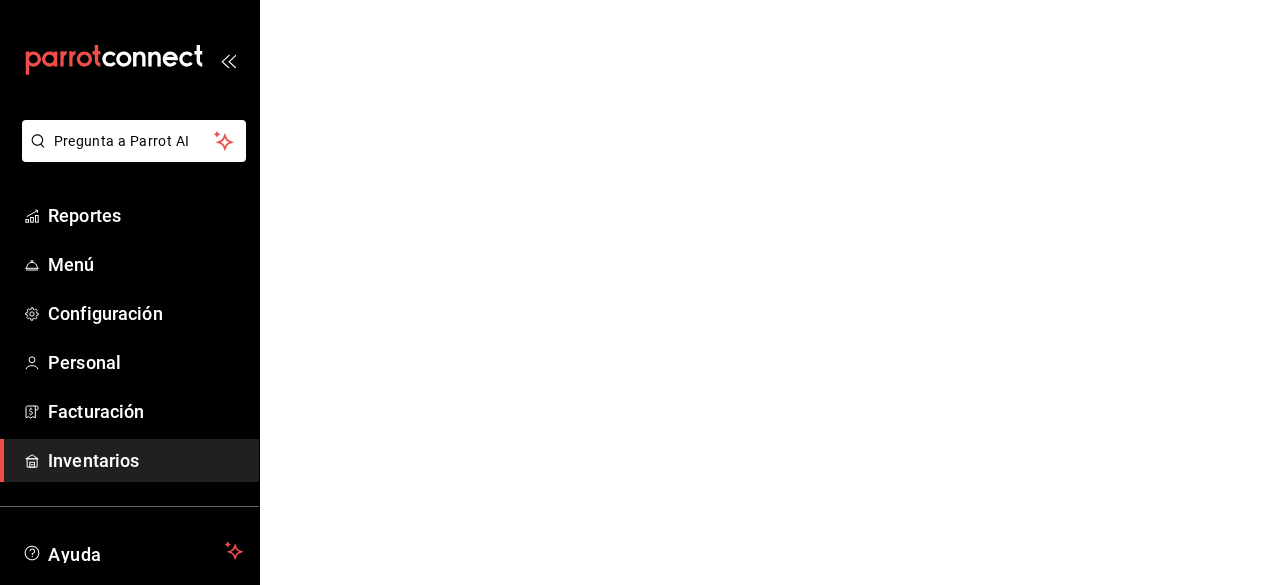 scroll, scrollTop: 0, scrollLeft: 0, axis: both 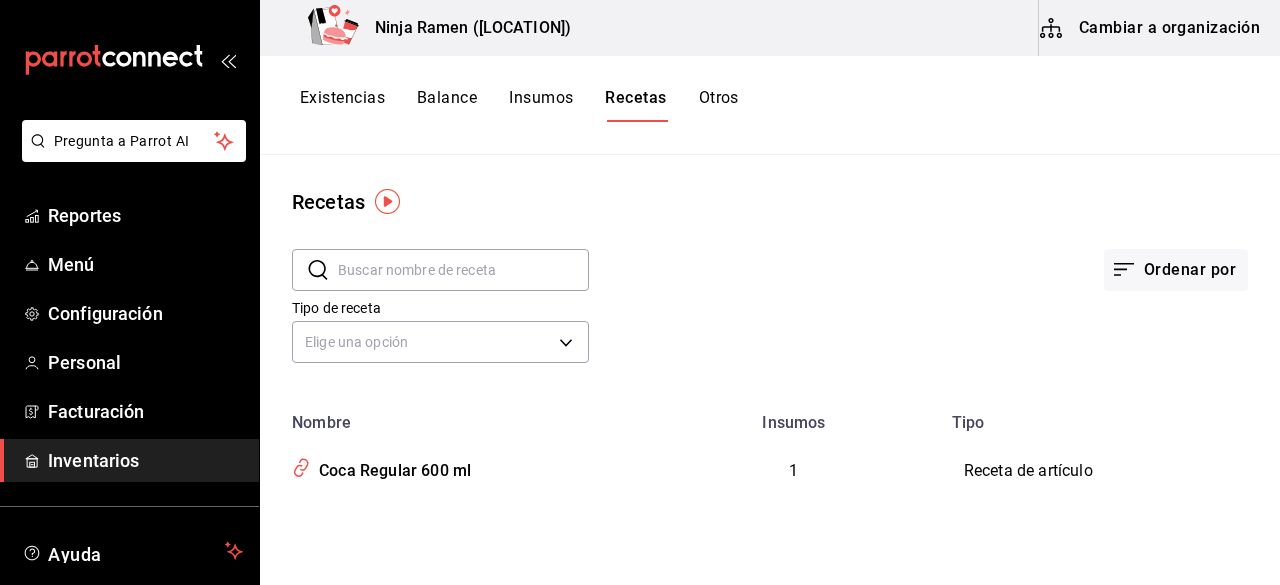 click on "Otros" at bounding box center (719, 105) 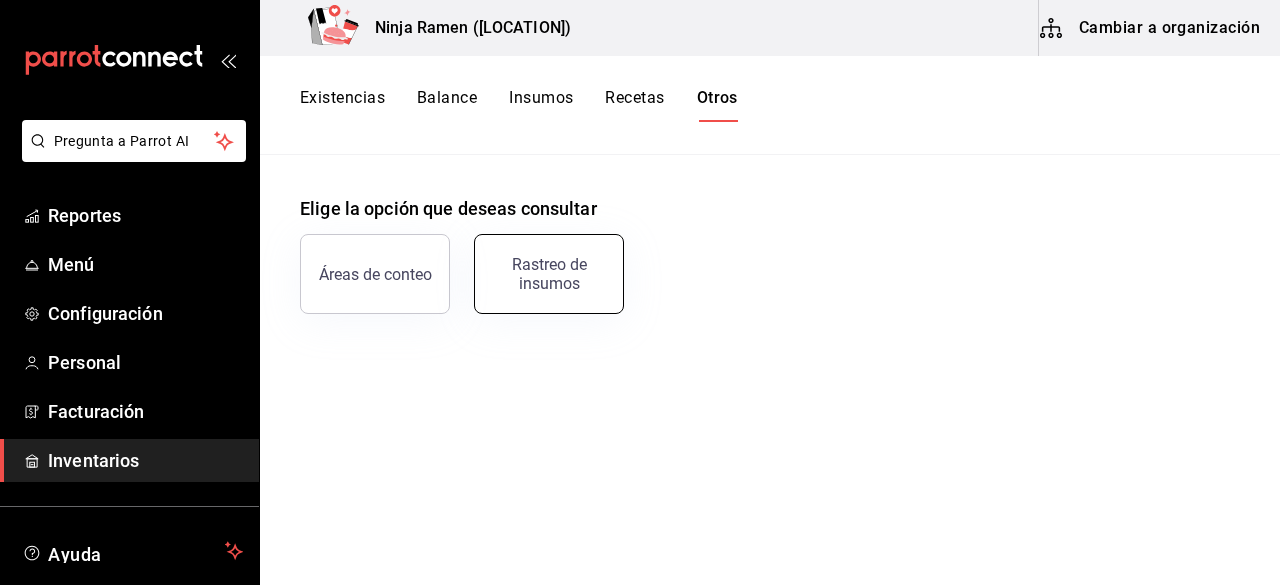 click on "Rastreo de insumos" at bounding box center (549, 274) 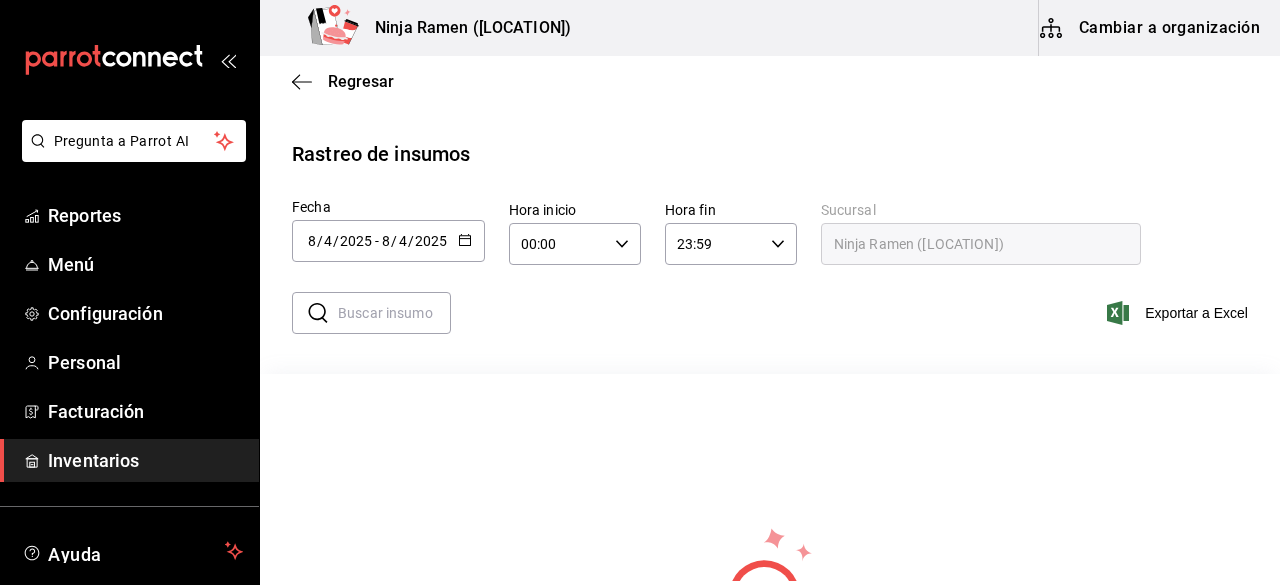 click 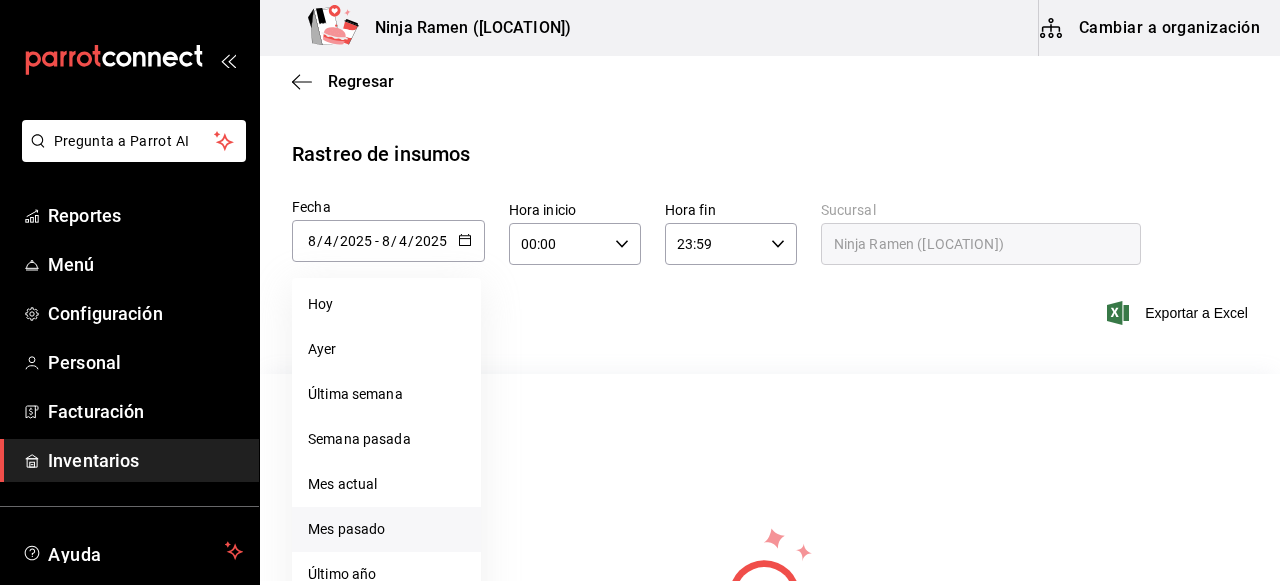 click on "Mes pasado" at bounding box center [386, 529] 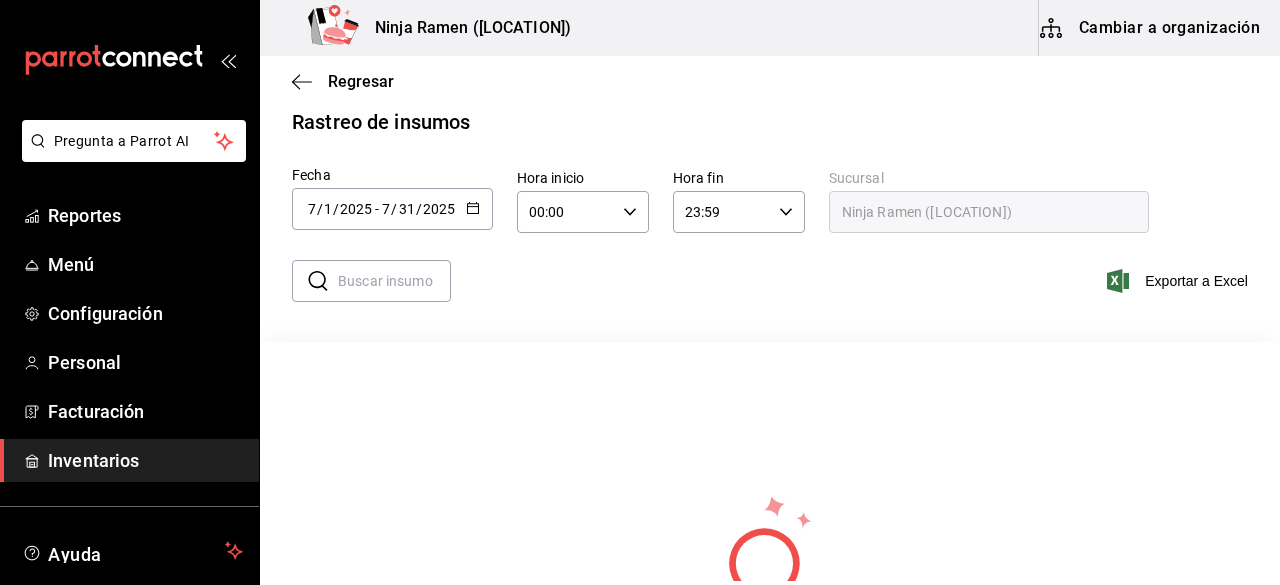 scroll, scrollTop: 0, scrollLeft: 0, axis: both 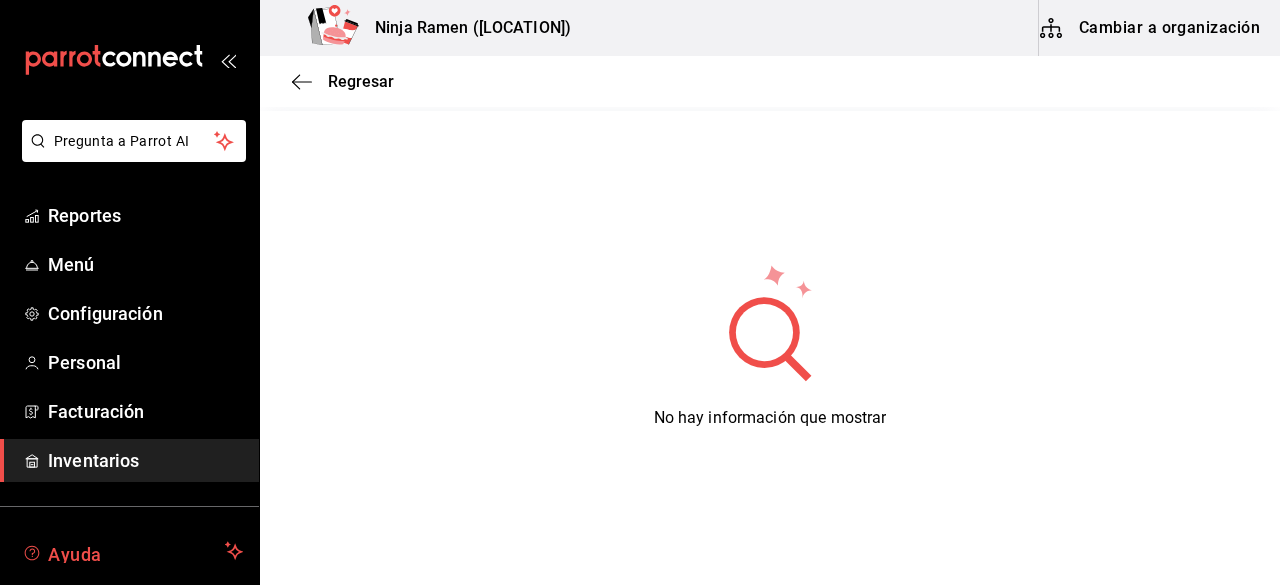 click on "Ayuda" at bounding box center (129, 551) 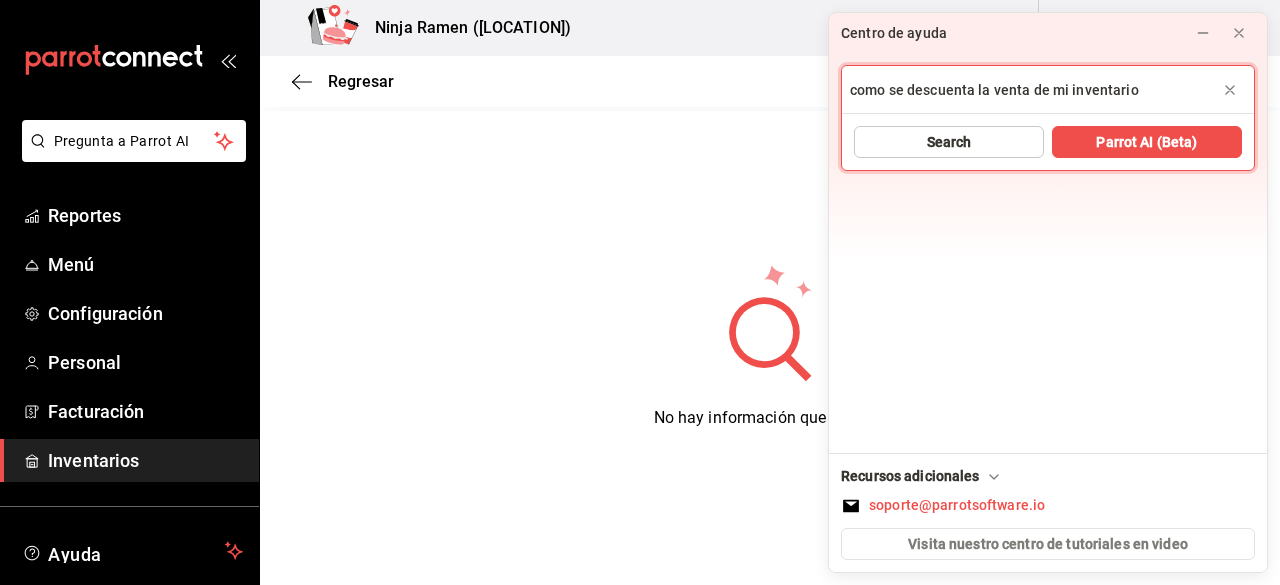 type on "como se descuenta la venta de mi inventario" 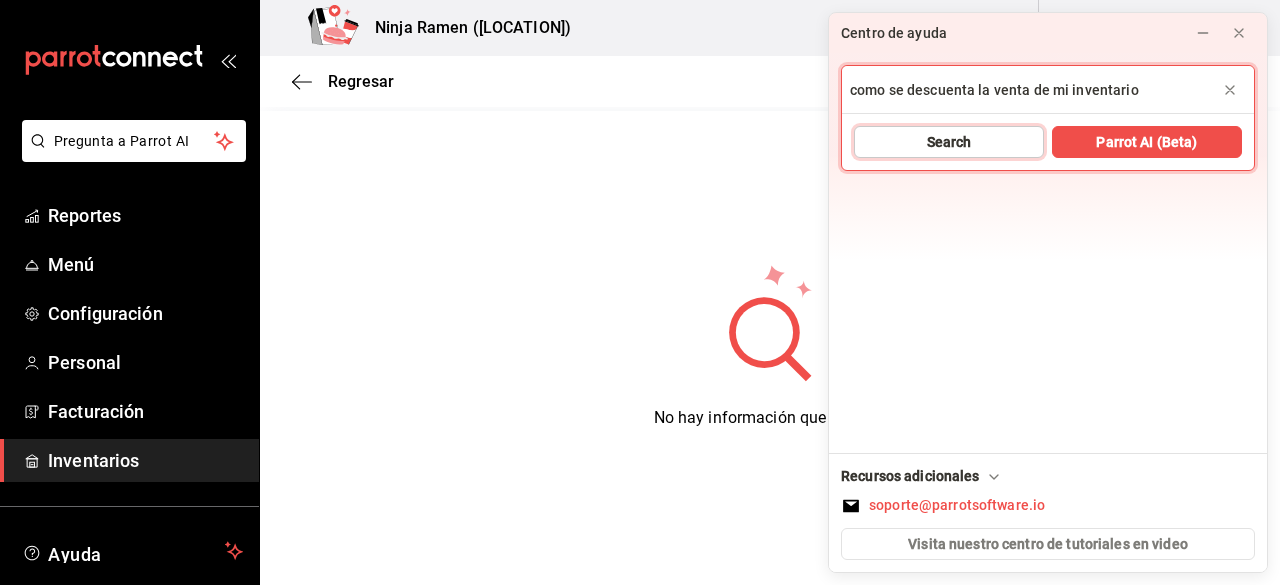 click on "Search" at bounding box center (949, 142) 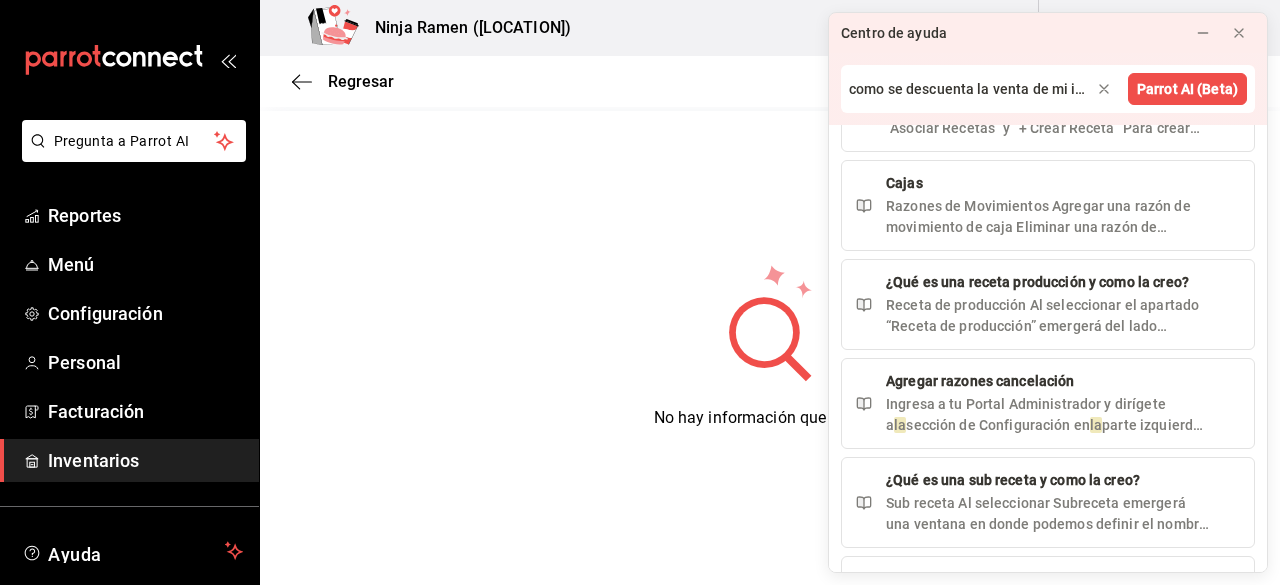 scroll, scrollTop: 957, scrollLeft: 0, axis: vertical 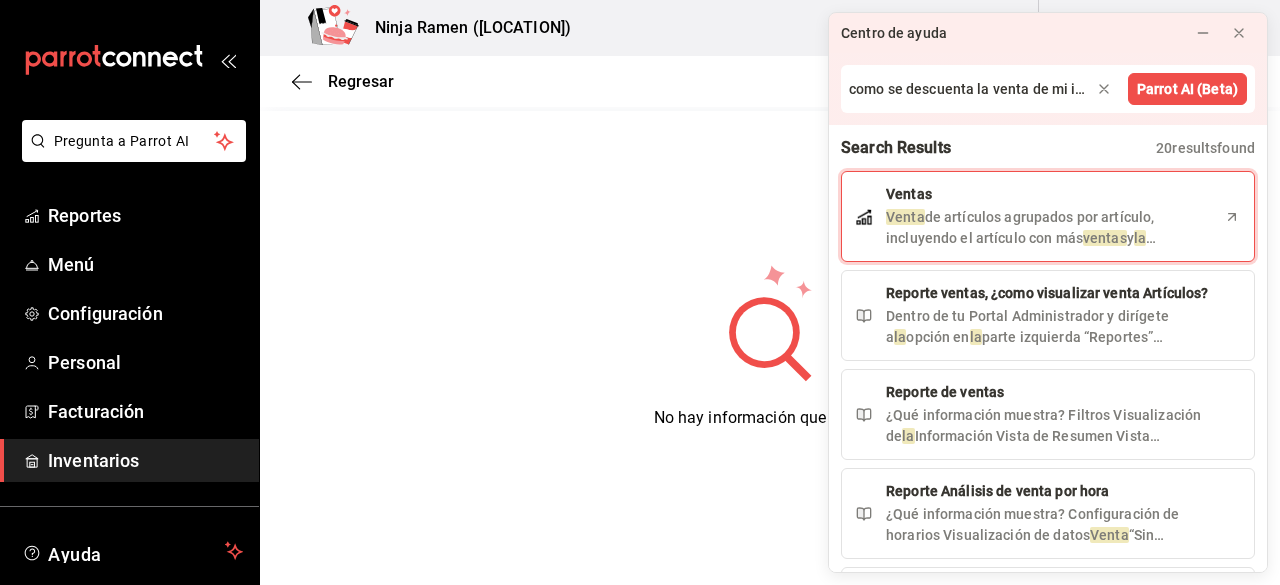 click on "Venta  de artículos agrupados por artículo, incluyendo el artículo con más  ventas  y  la   venta  total por periodo." at bounding box center [1048, 228] 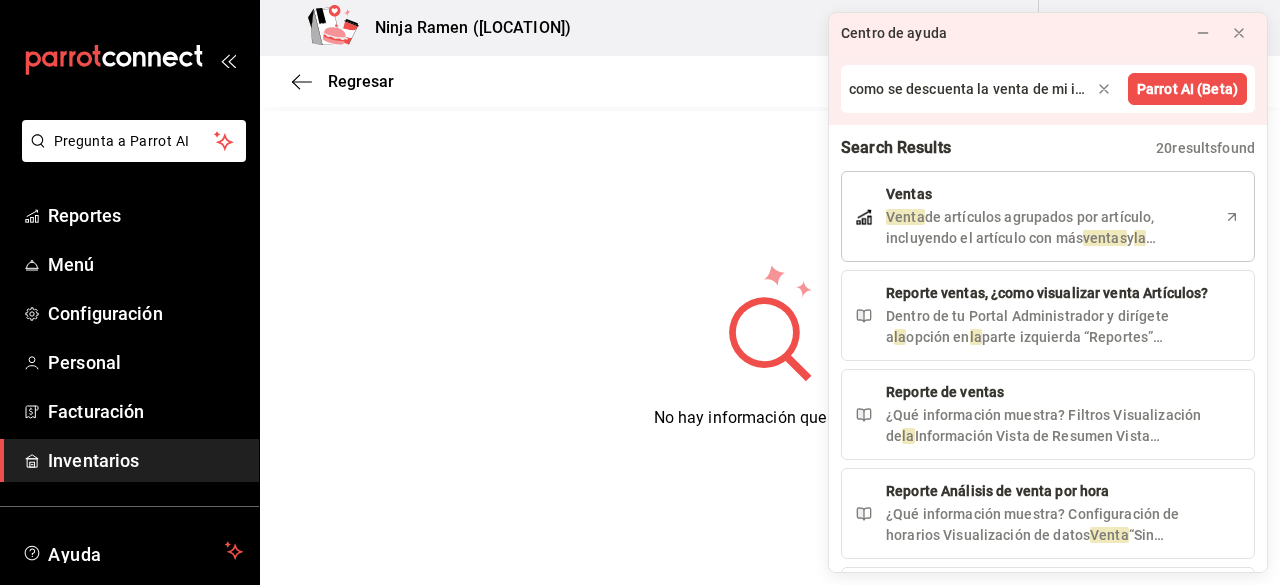type 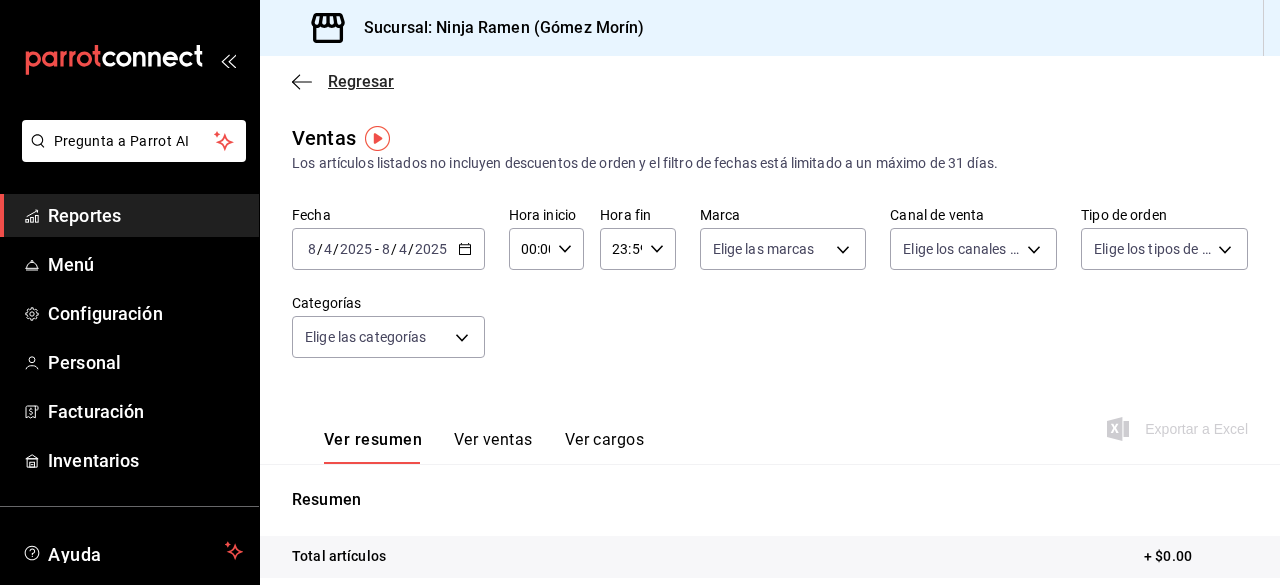 click 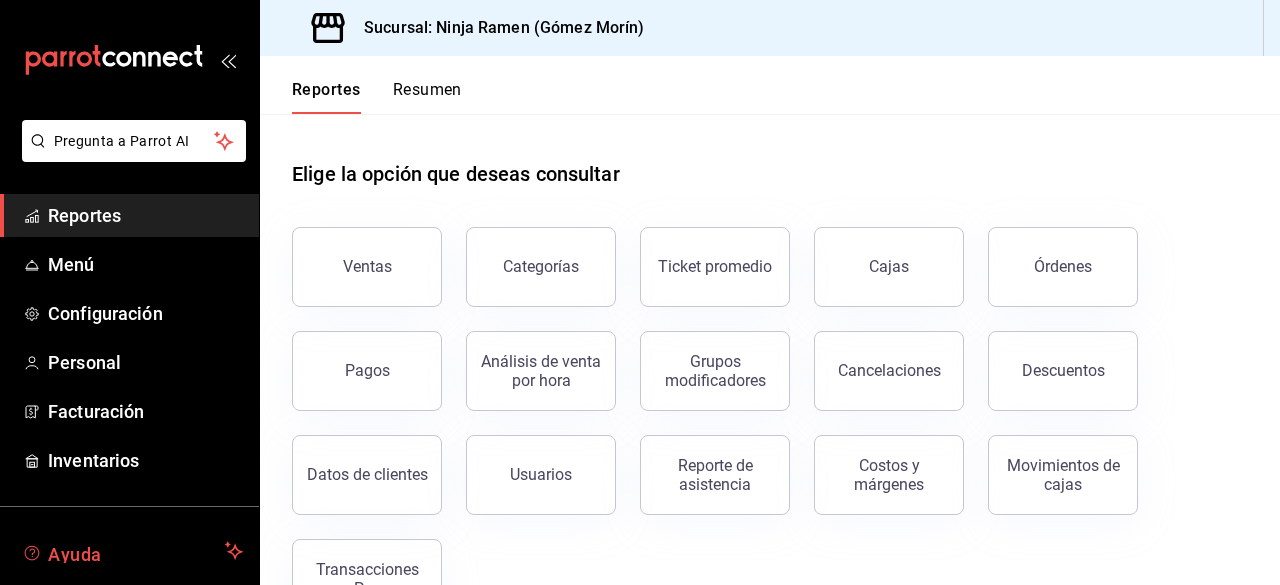 click on "Ayuda" at bounding box center (129, 551) 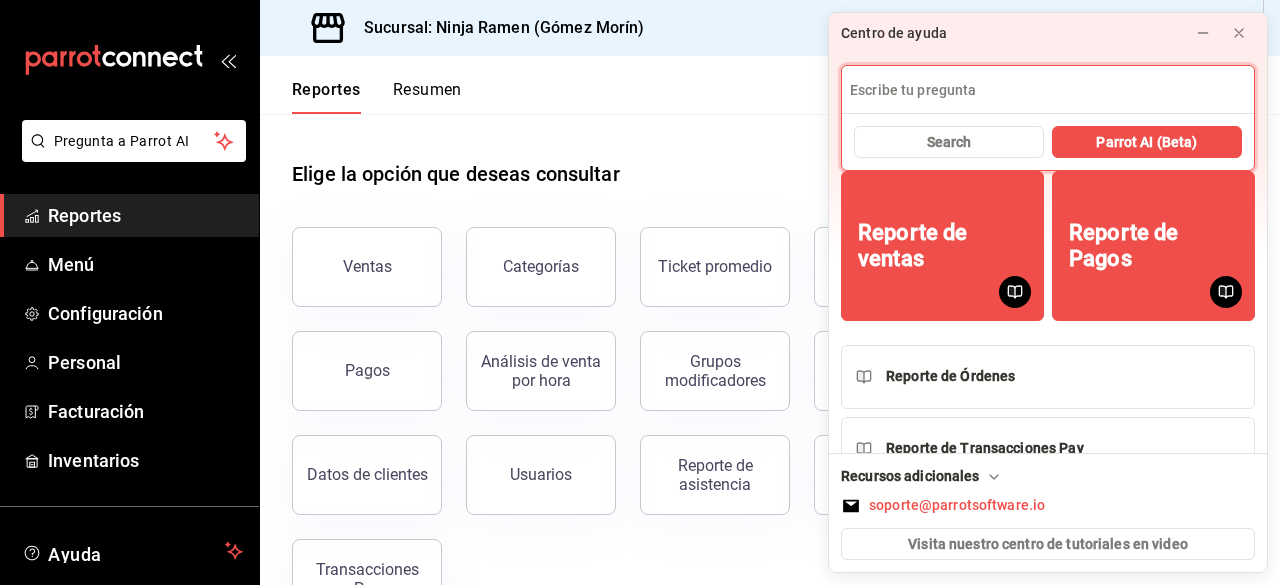 click at bounding box center [1048, 90] 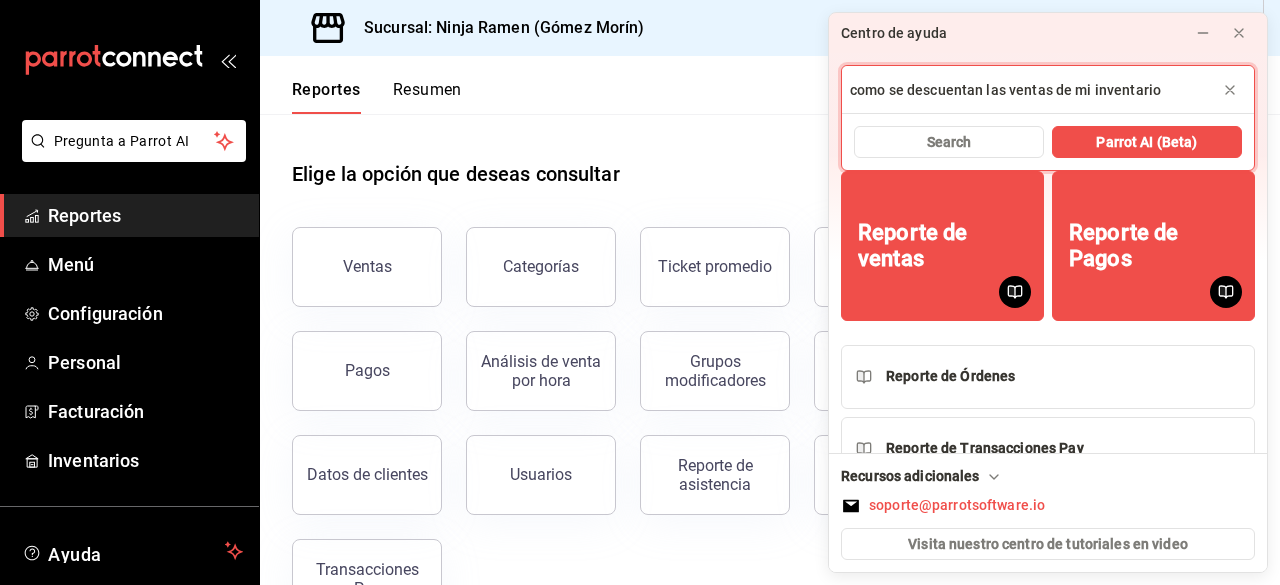 type on "como se descuentan las ventas de mi inventario" 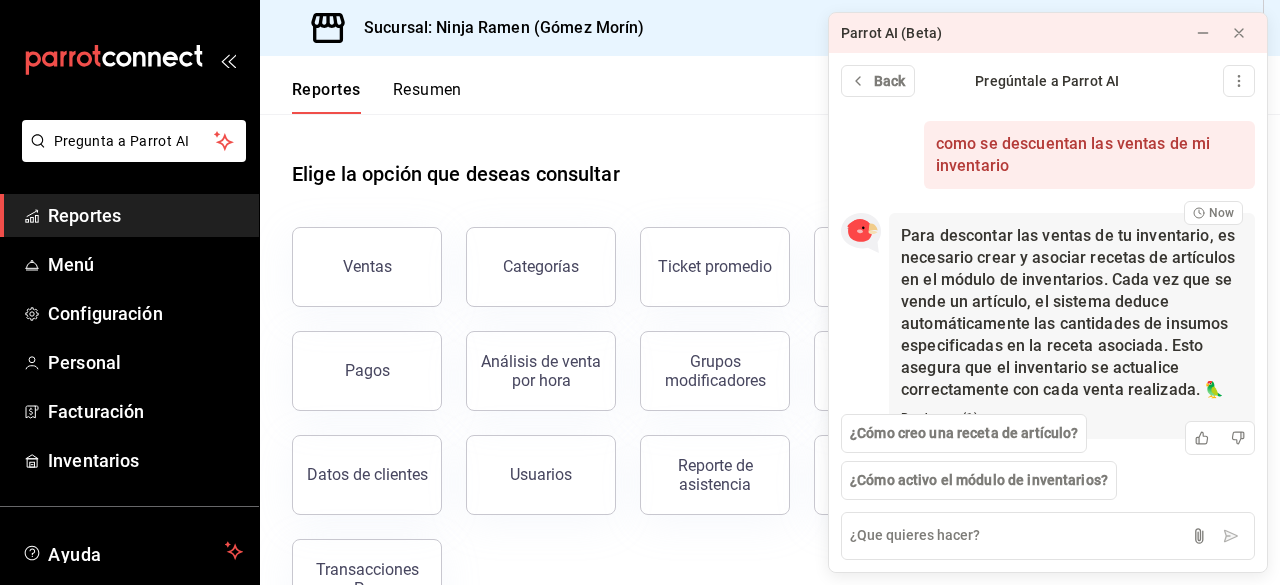 scroll, scrollTop: 64, scrollLeft: 0, axis: vertical 